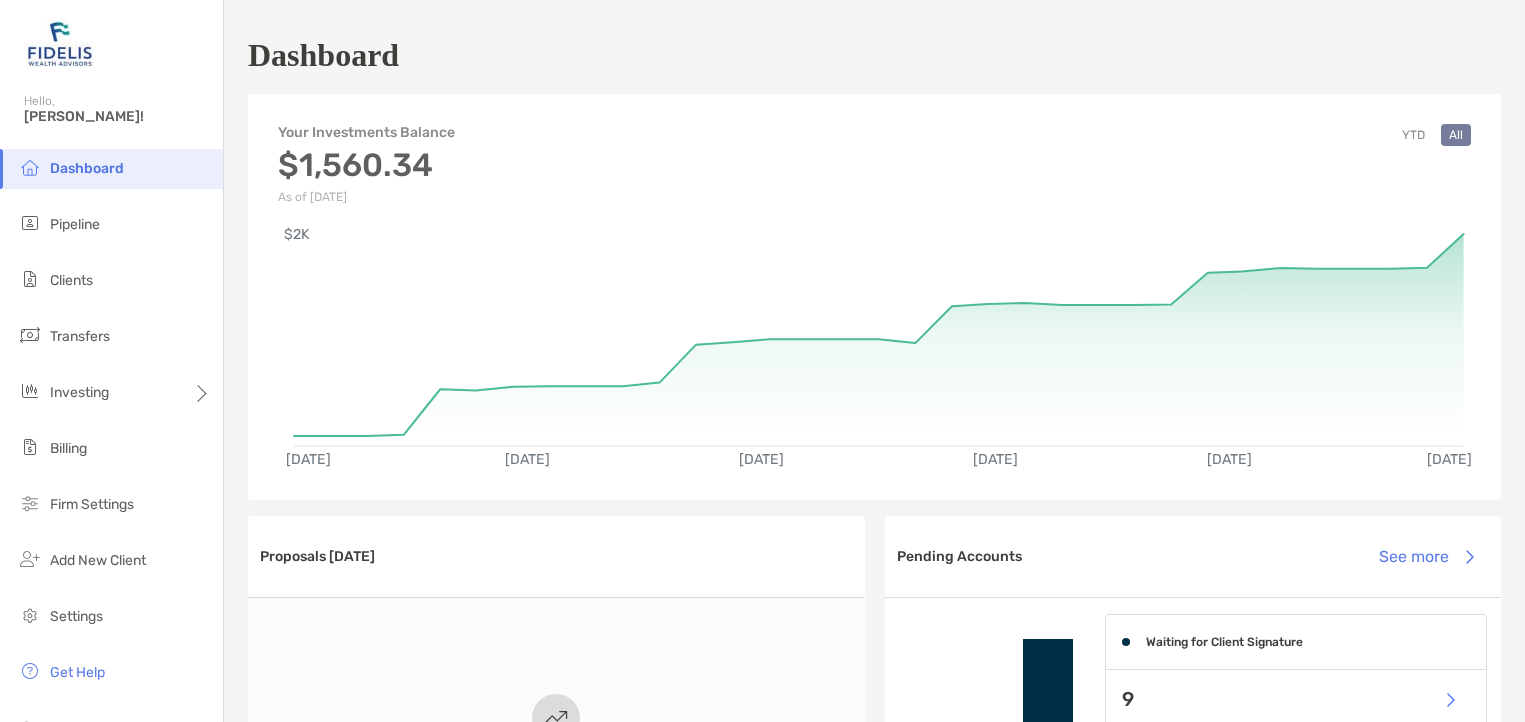 scroll, scrollTop: 0, scrollLeft: 0, axis: both 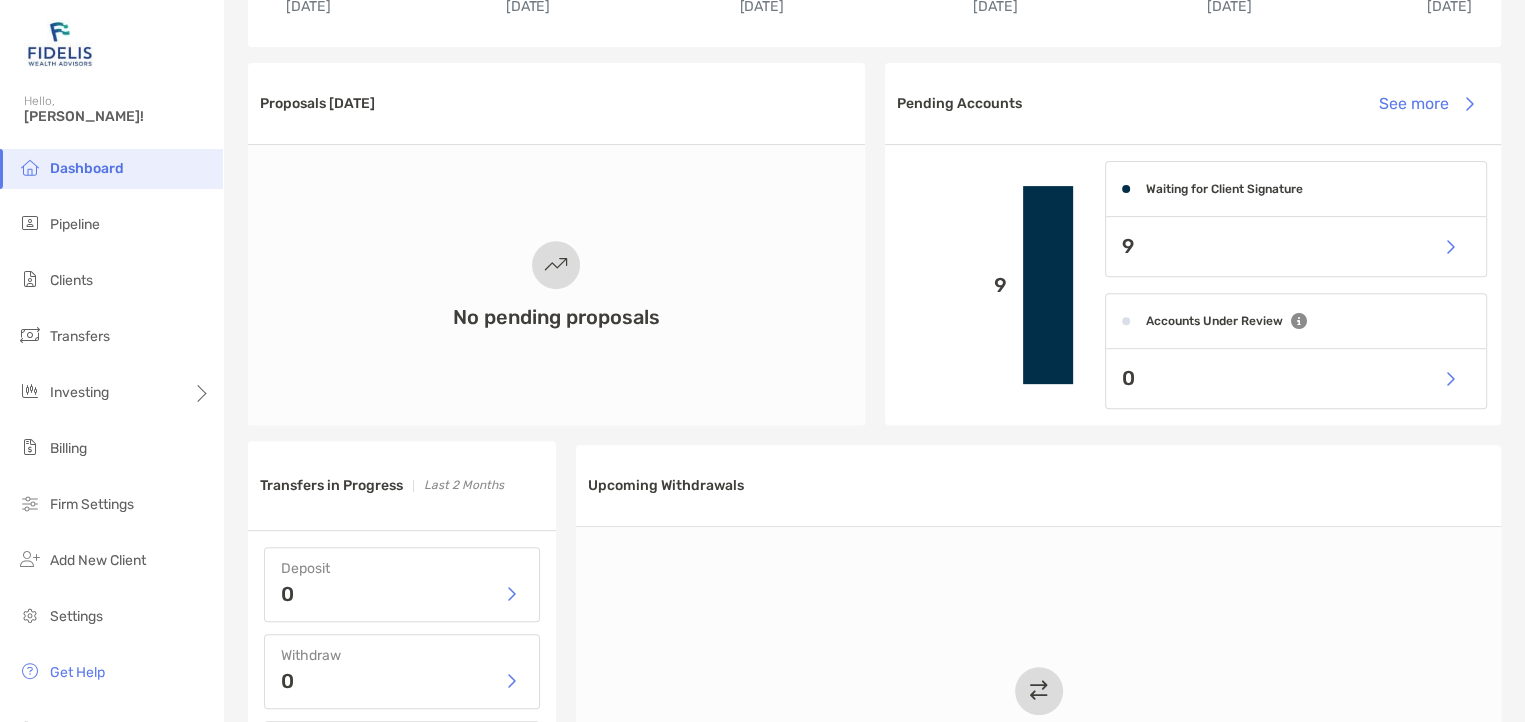 click on "Dashboard" at bounding box center (87, 168) 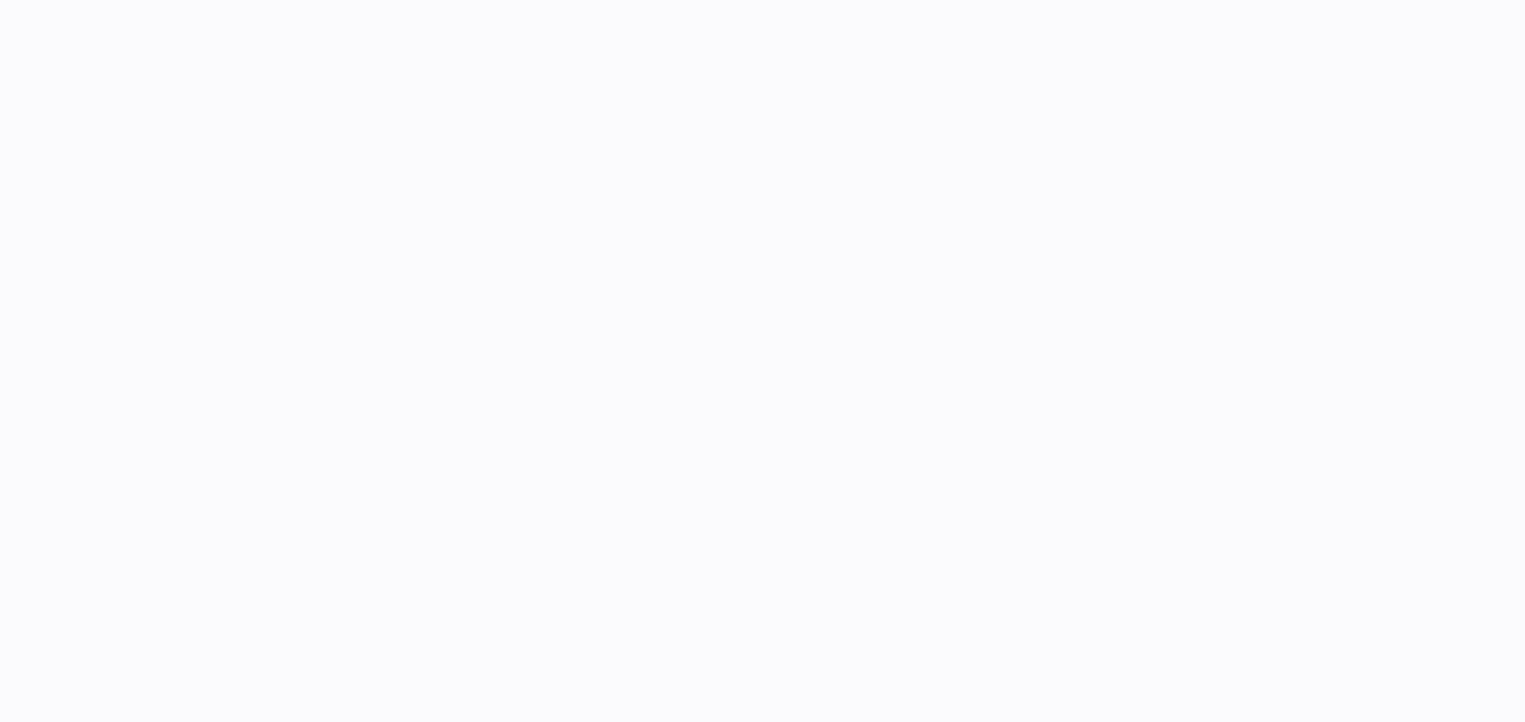 click at bounding box center [762, 0] 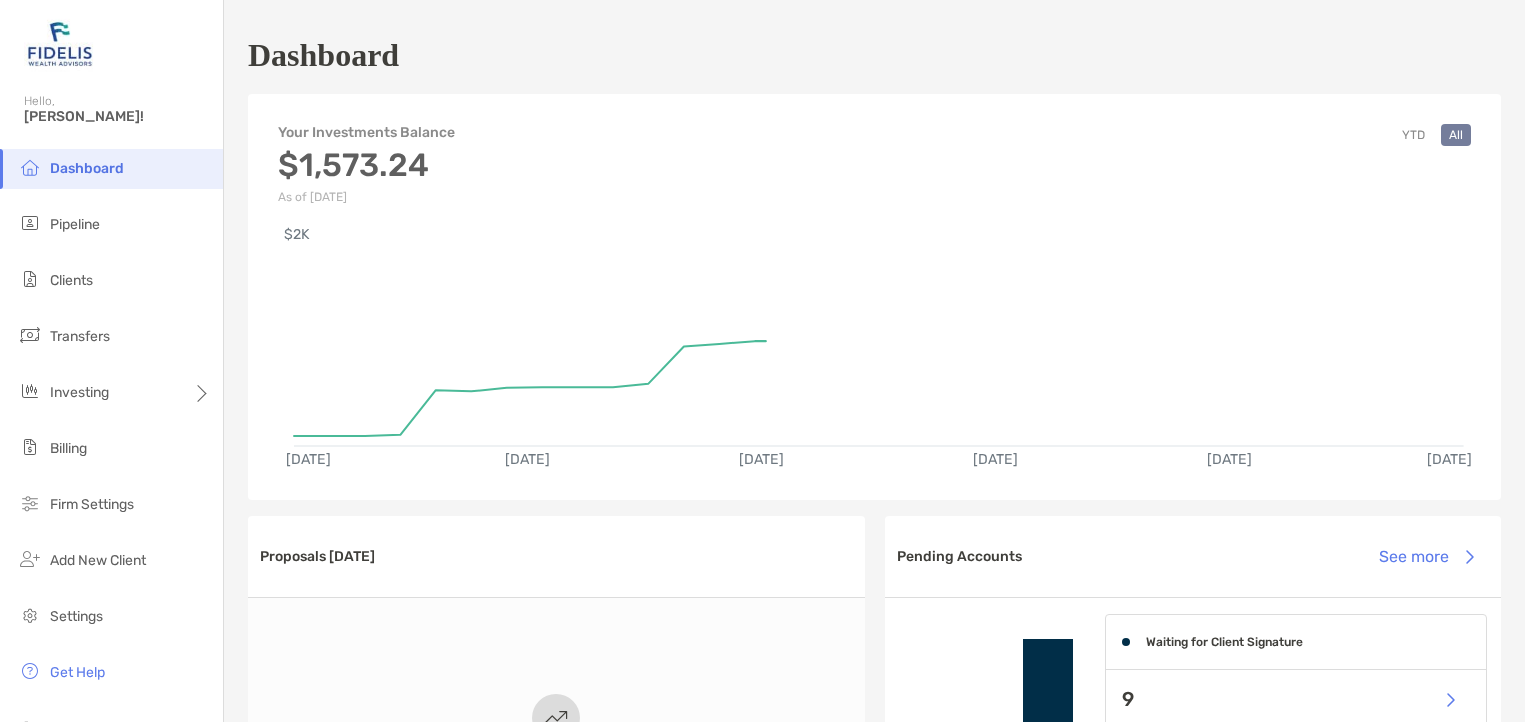 scroll, scrollTop: 0, scrollLeft: 0, axis: both 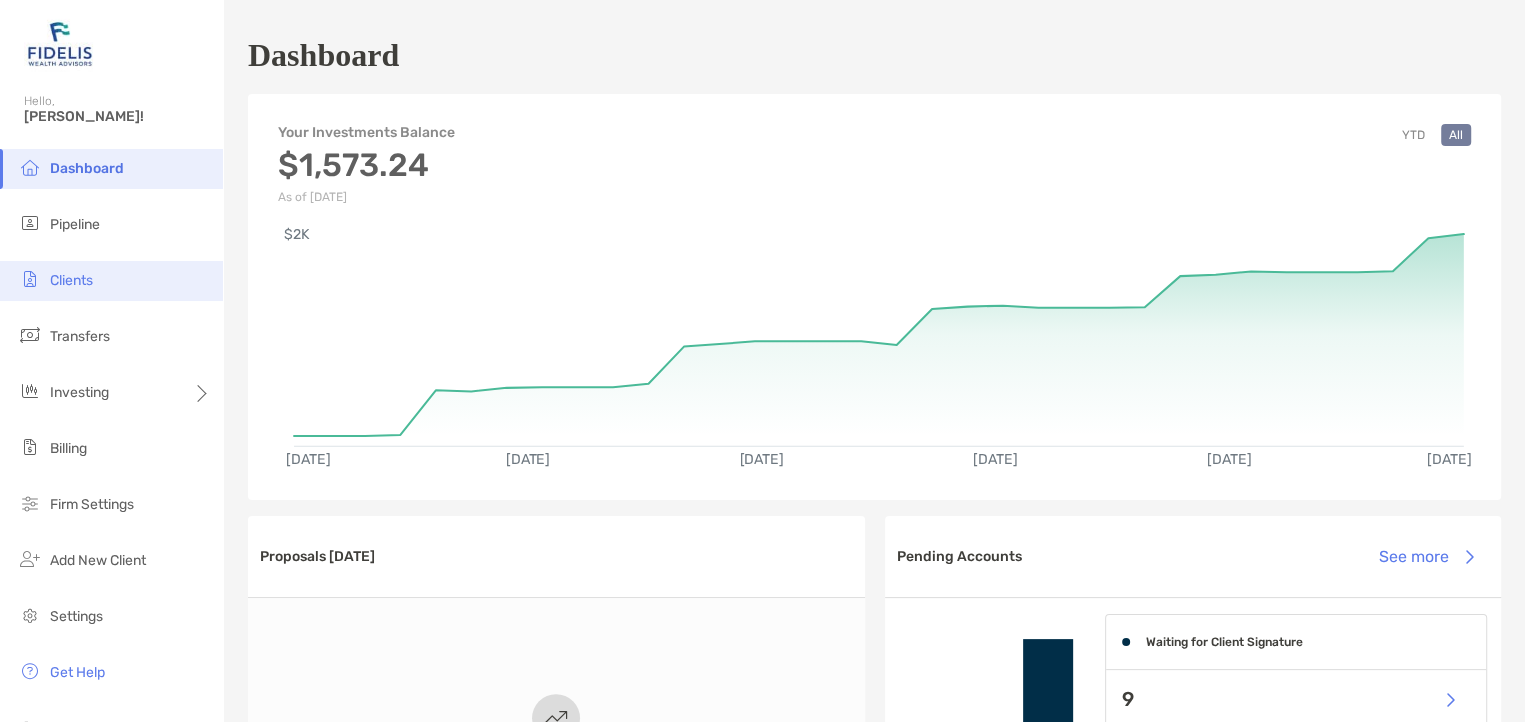 click on "Clients" at bounding box center (71, 280) 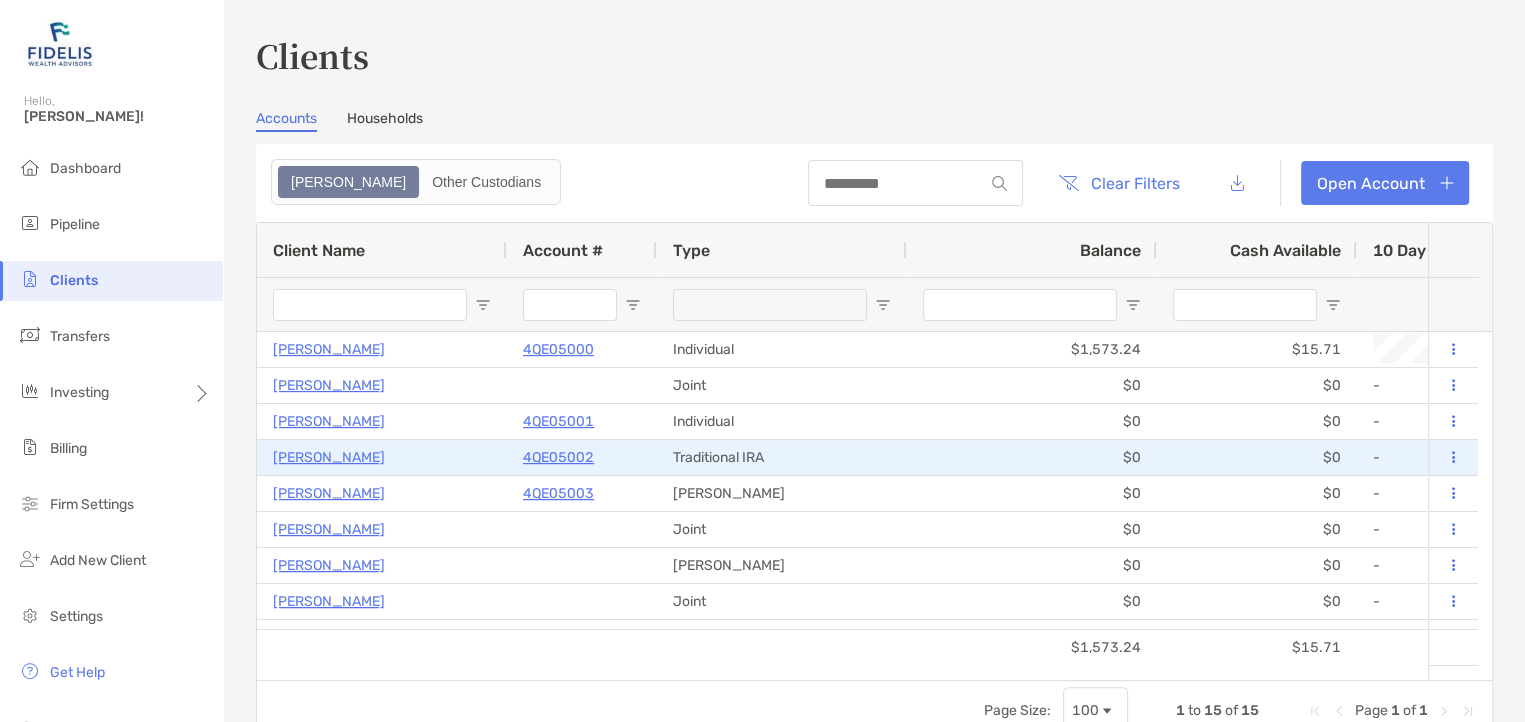 drag, startPoint x: 564, startPoint y: 454, endPoint x: 592, endPoint y: 401, distance: 59.94164 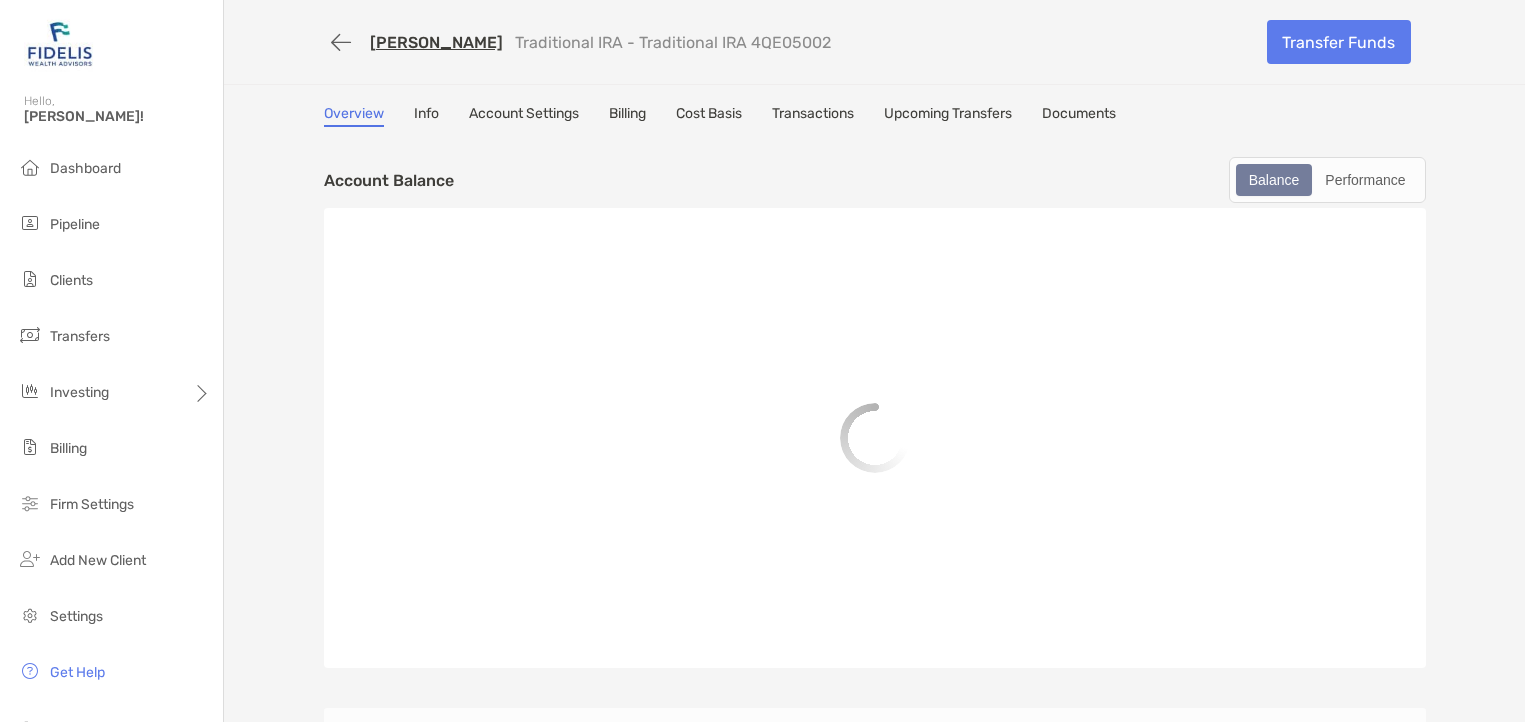 scroll, scrollTop: 0, scrollLeft: 0, axis: both 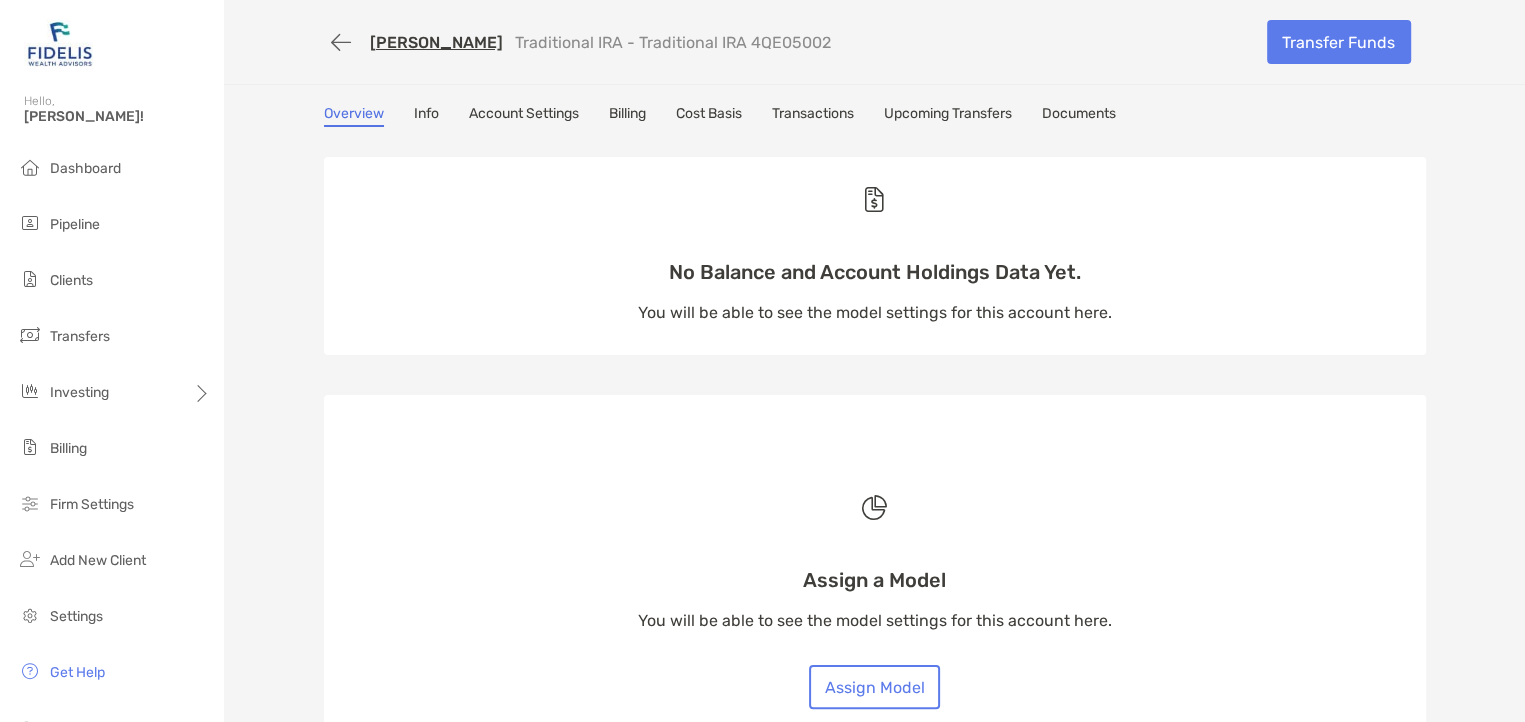 click on "Transactions" at bounding box center (813, 116) 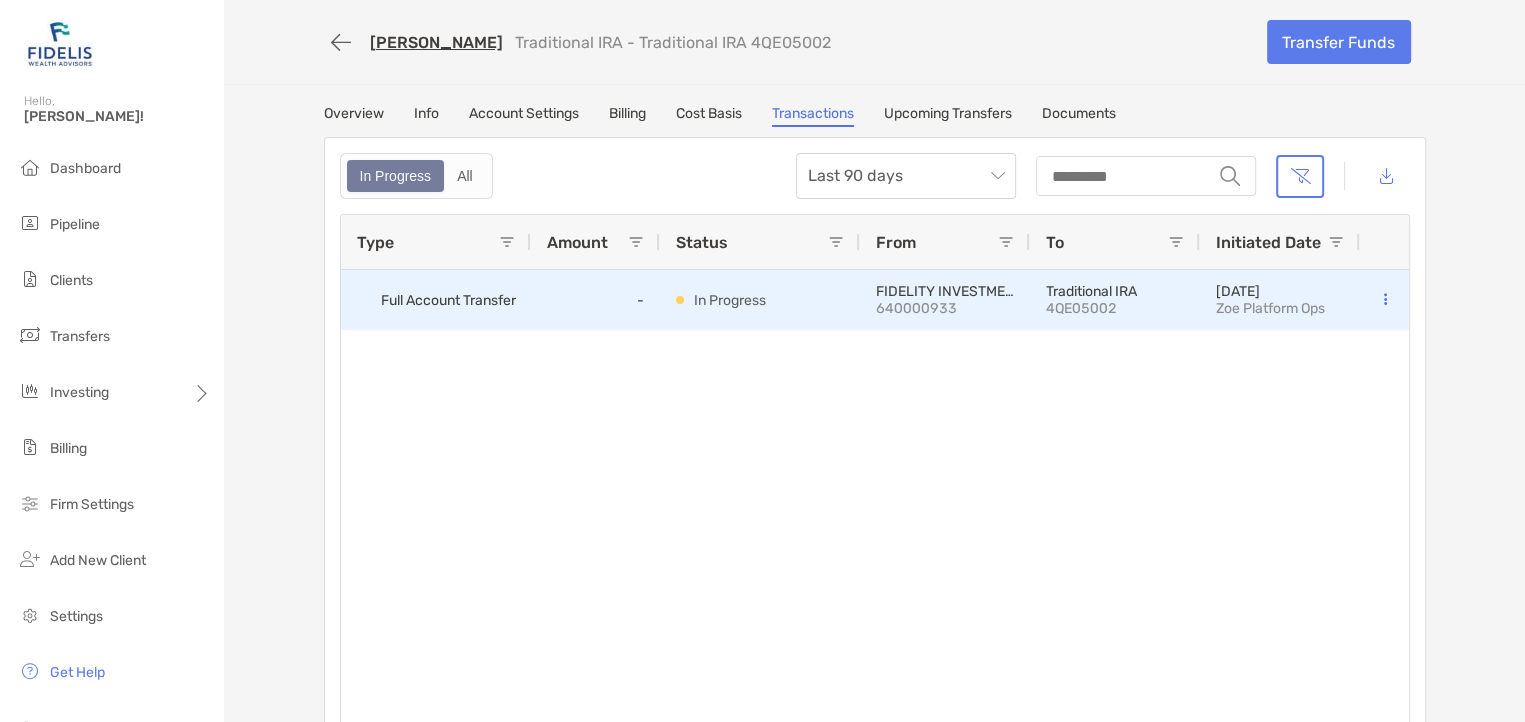 click on "In Progress" at bounding box center (760, 300) 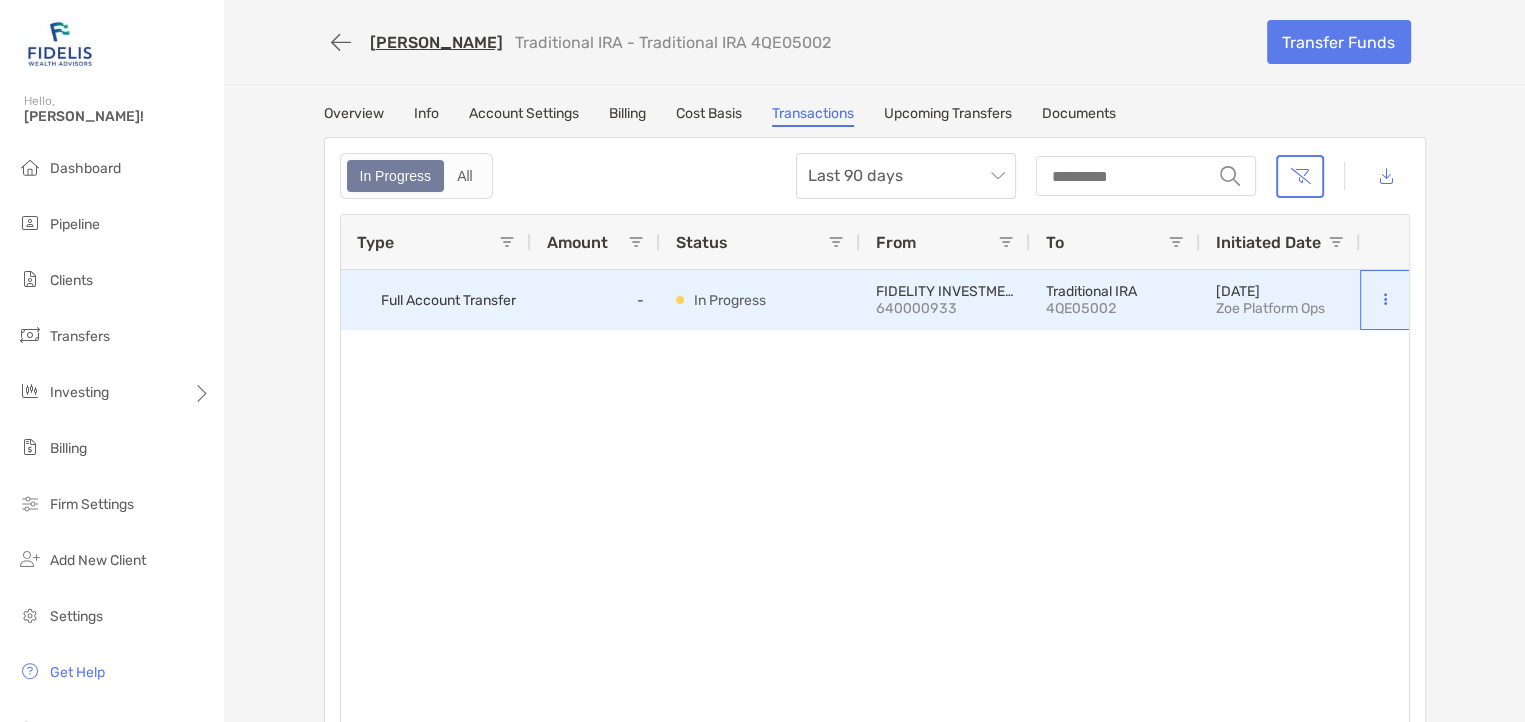 click at bounding box center (1385, 299) 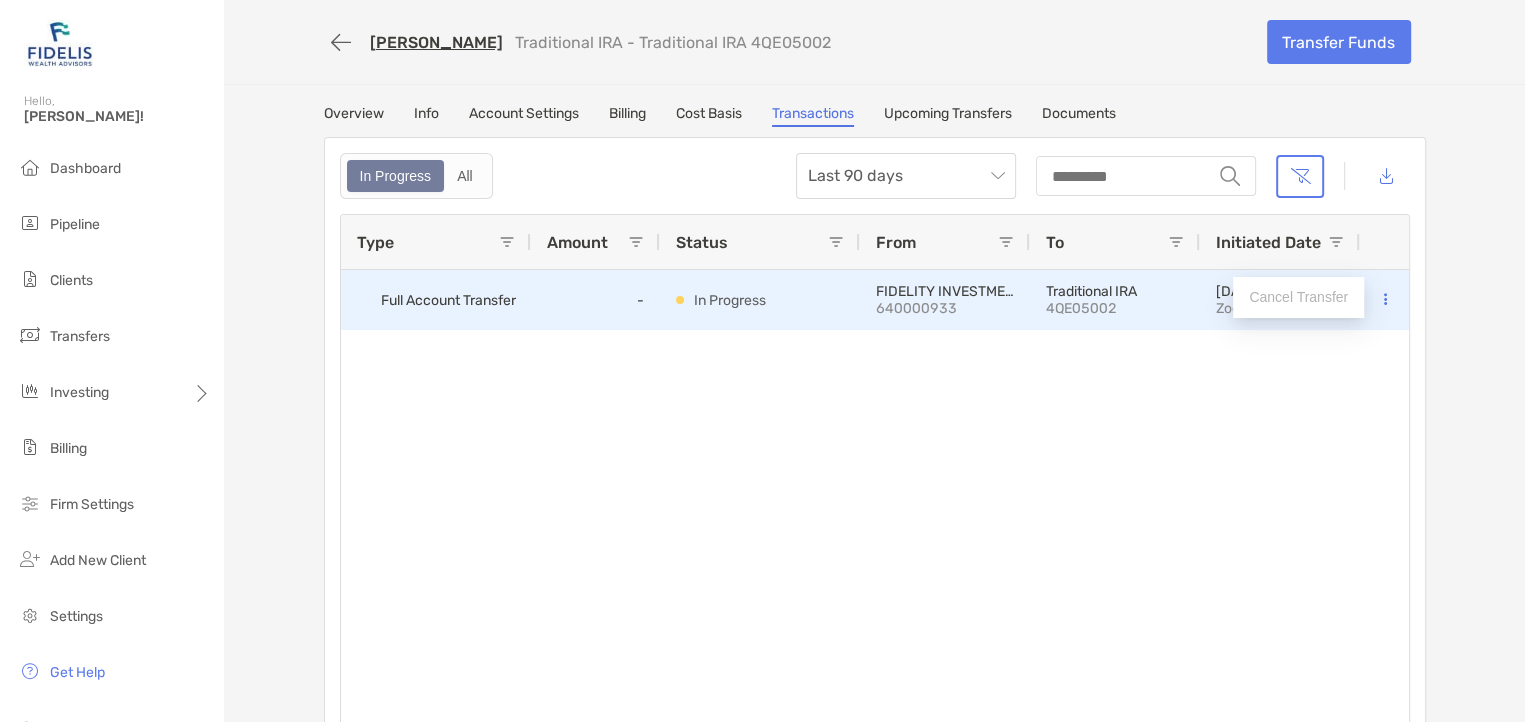 click on "In Progress" at bounding box center [760, 300] 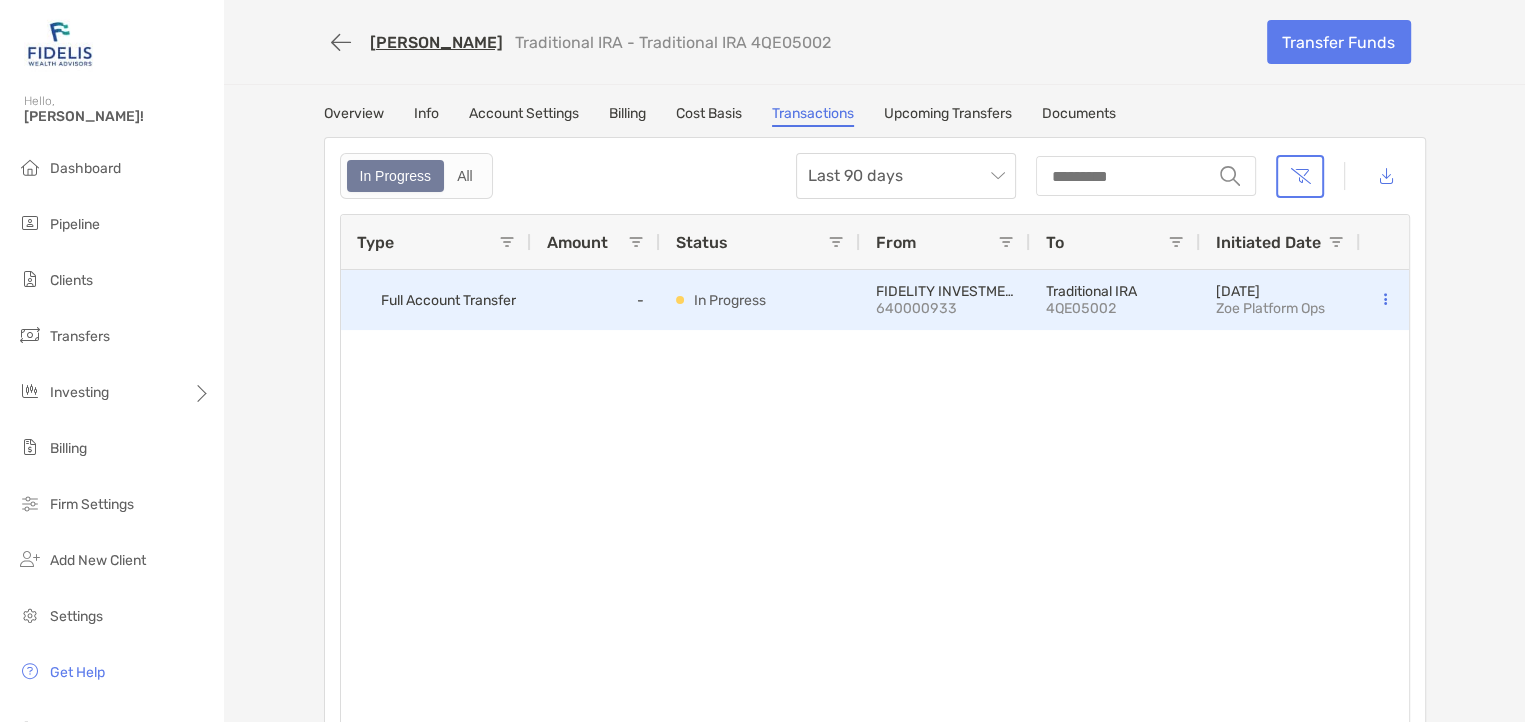 click on "Full Account Transfer" at bounding box center (448, 300) 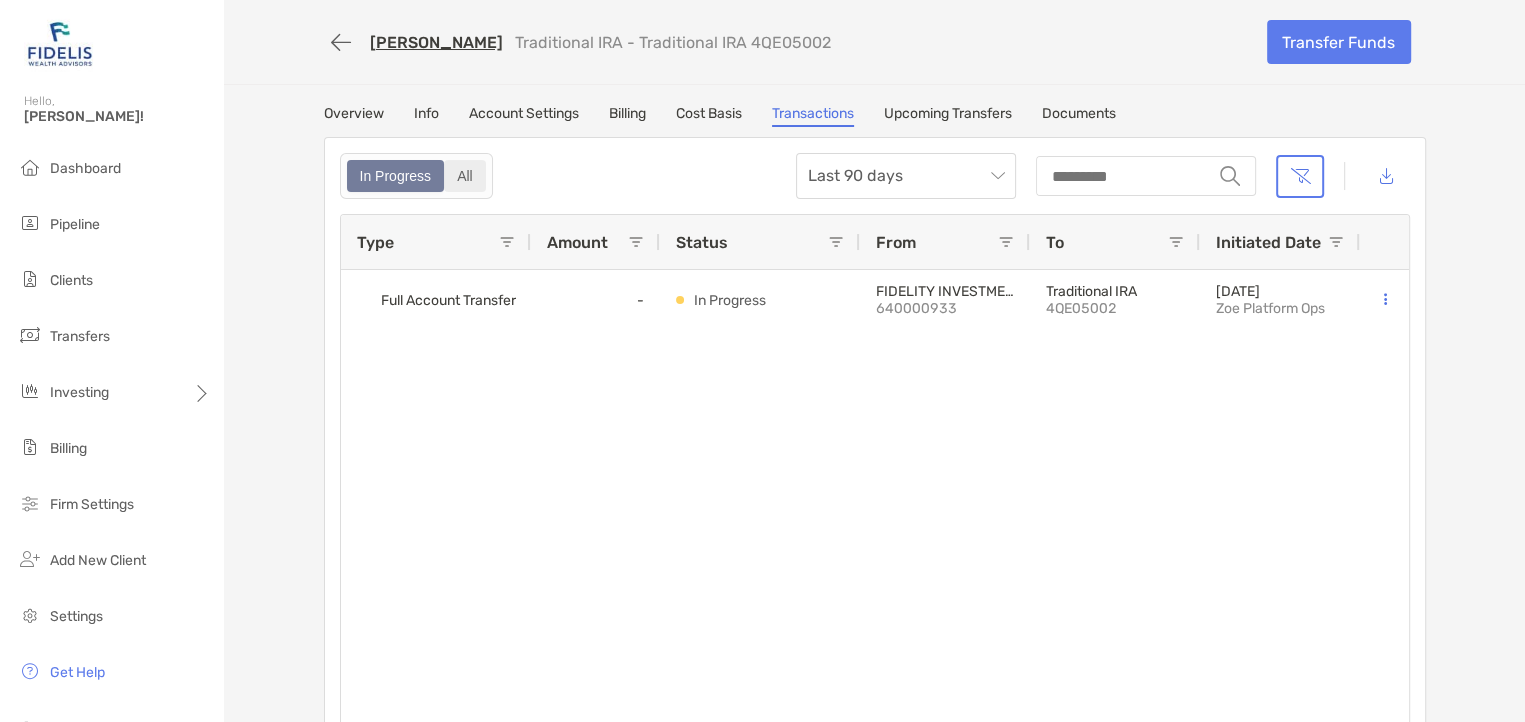 click on "All" at bounding box center (465, 176) 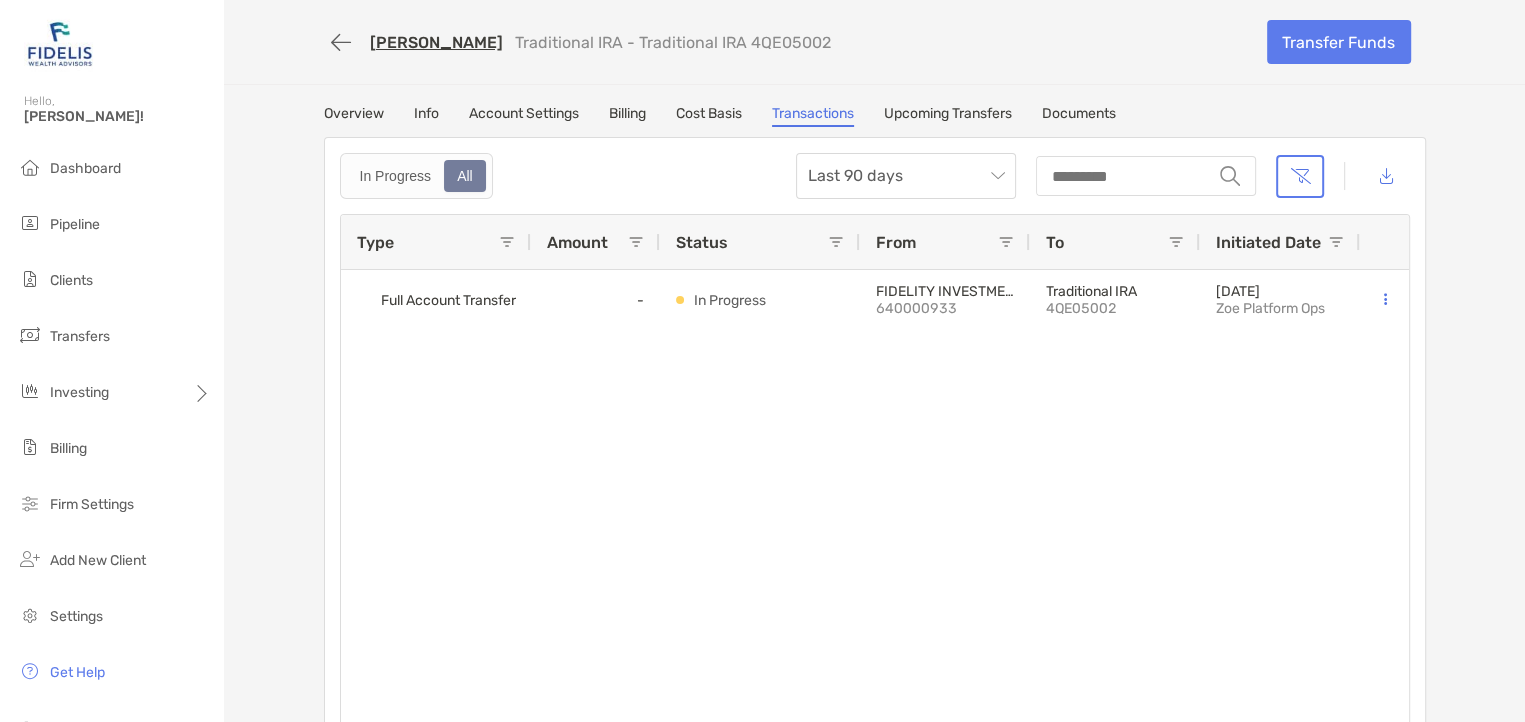 click on "Cost Basis" at bounding box center (709, 116) 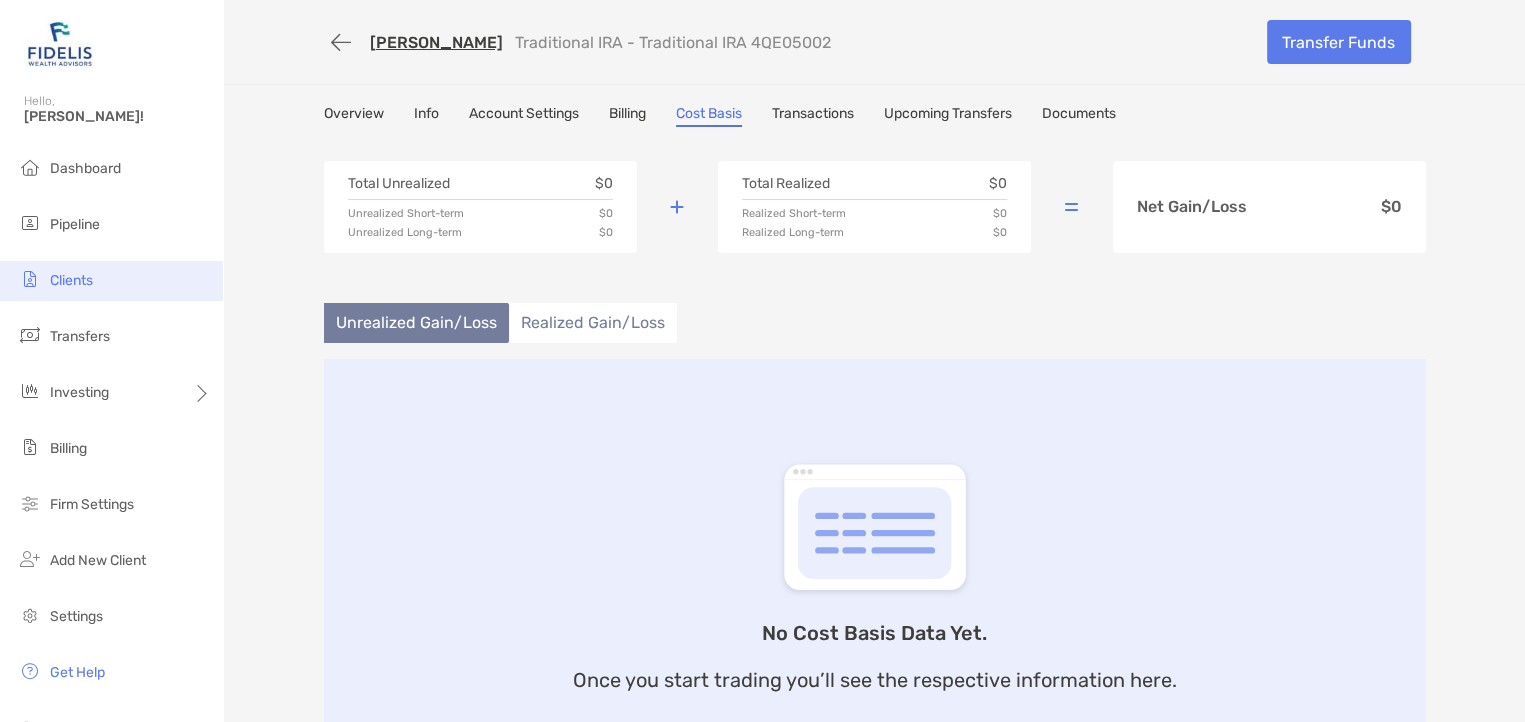 click on "Clients" at bounding box center [71, 280] 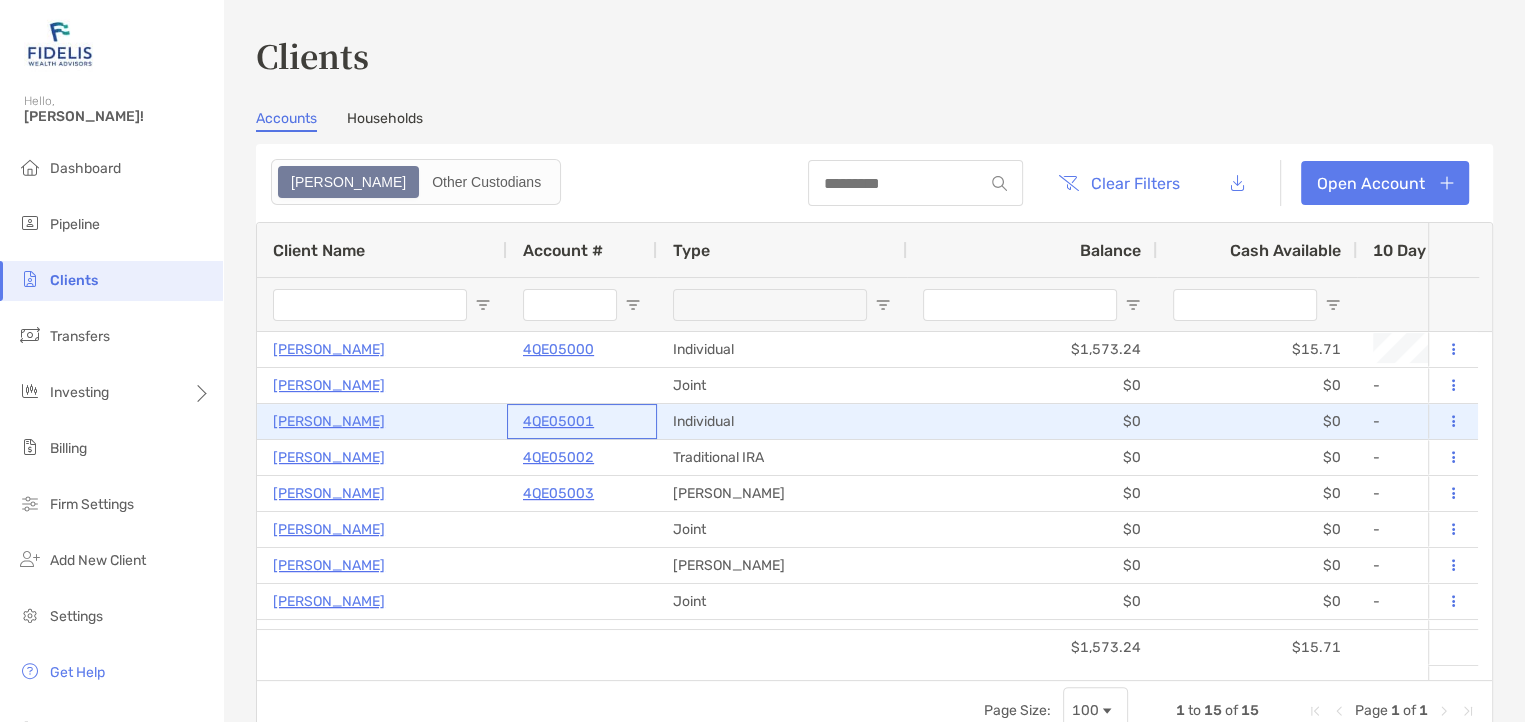 click on "4QE05001" at bounding box center (558, 421) 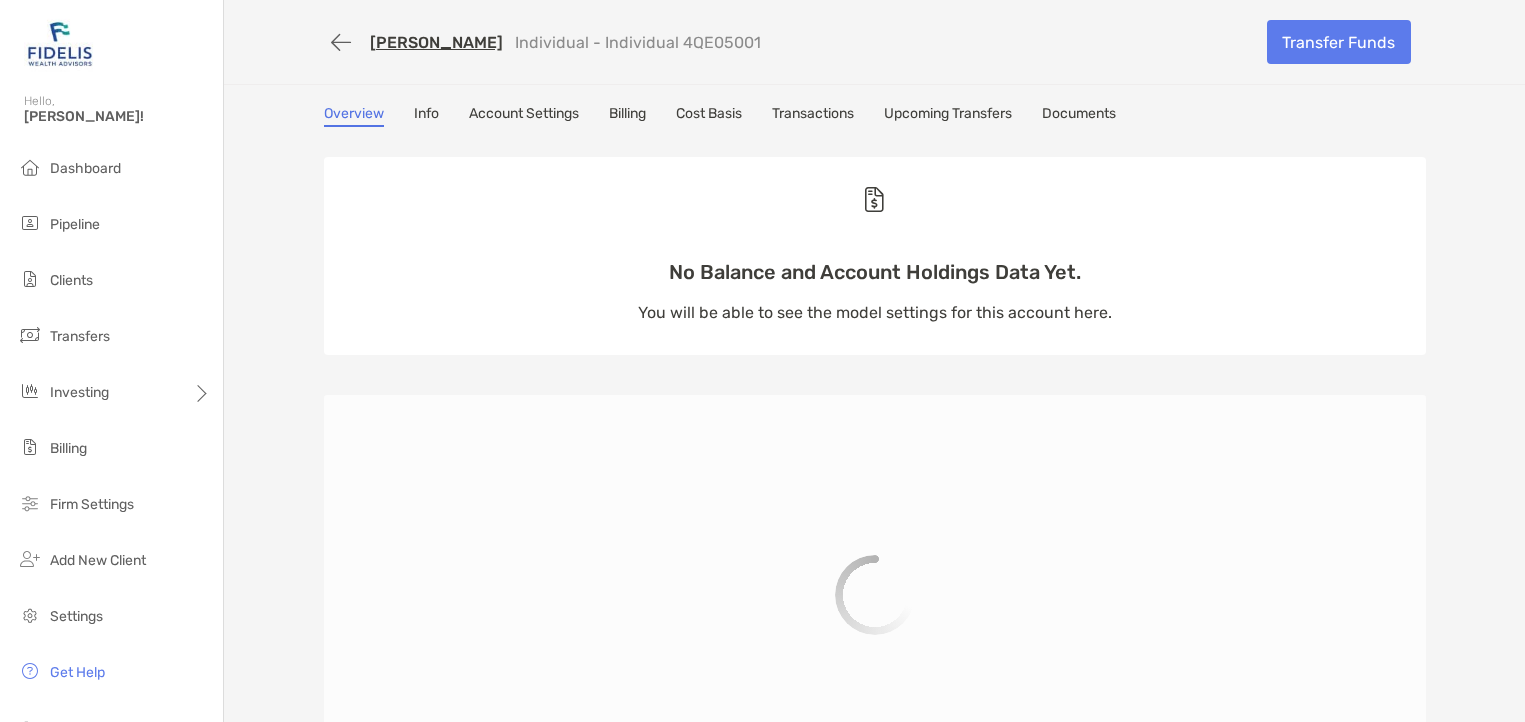 scroll, scrollTop: 0, scrollLeft: 0, axis: both 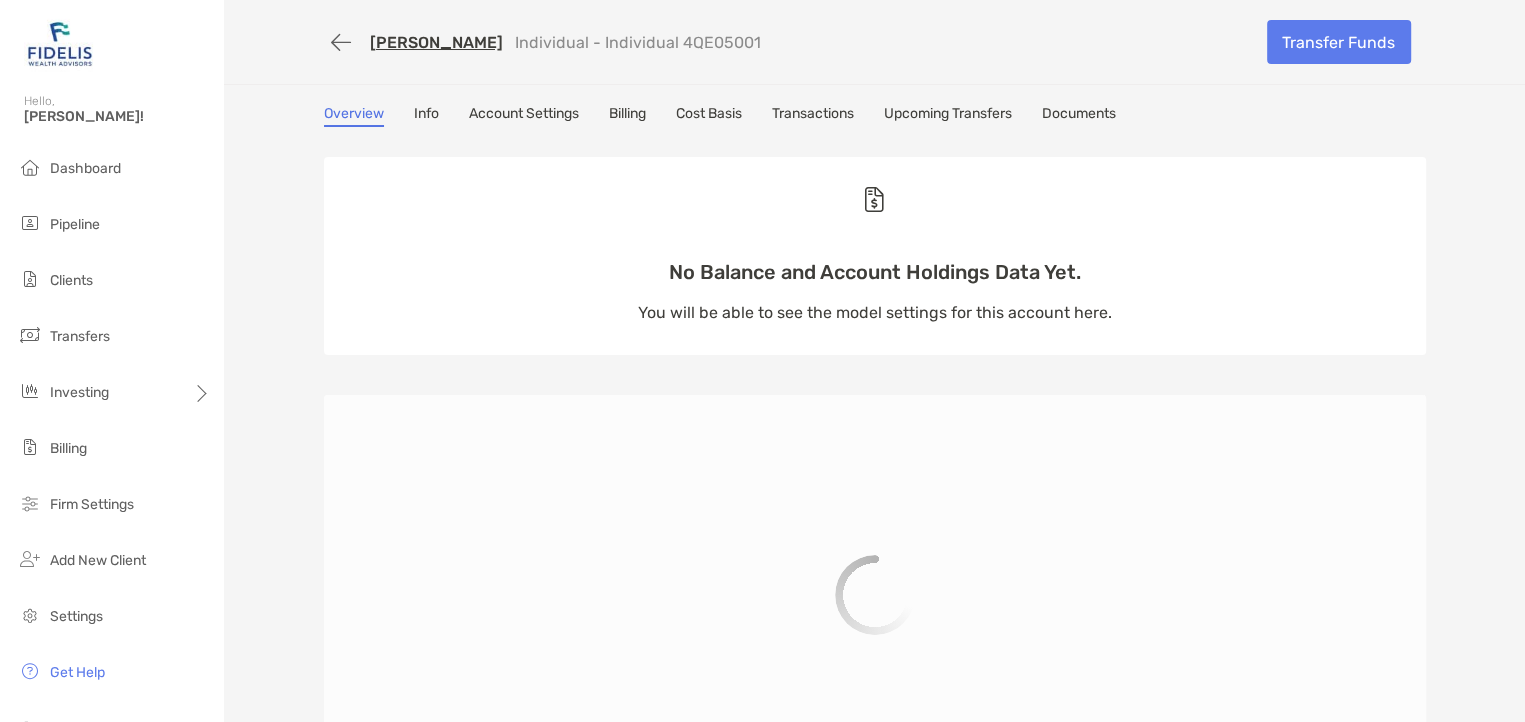 click on "Cost Basis" at bounding box center (709, 116) 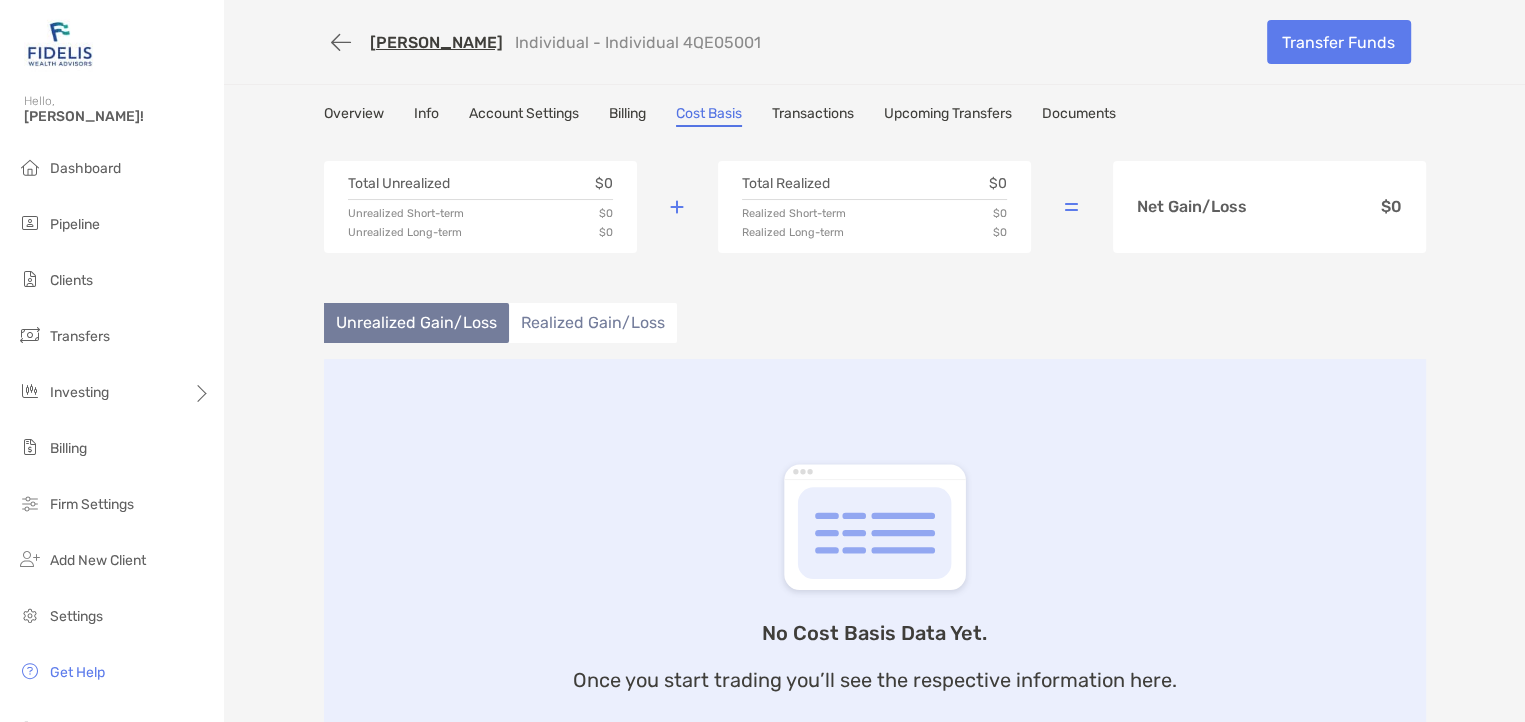 click on "Transactions" at bounding box center [813, 116] 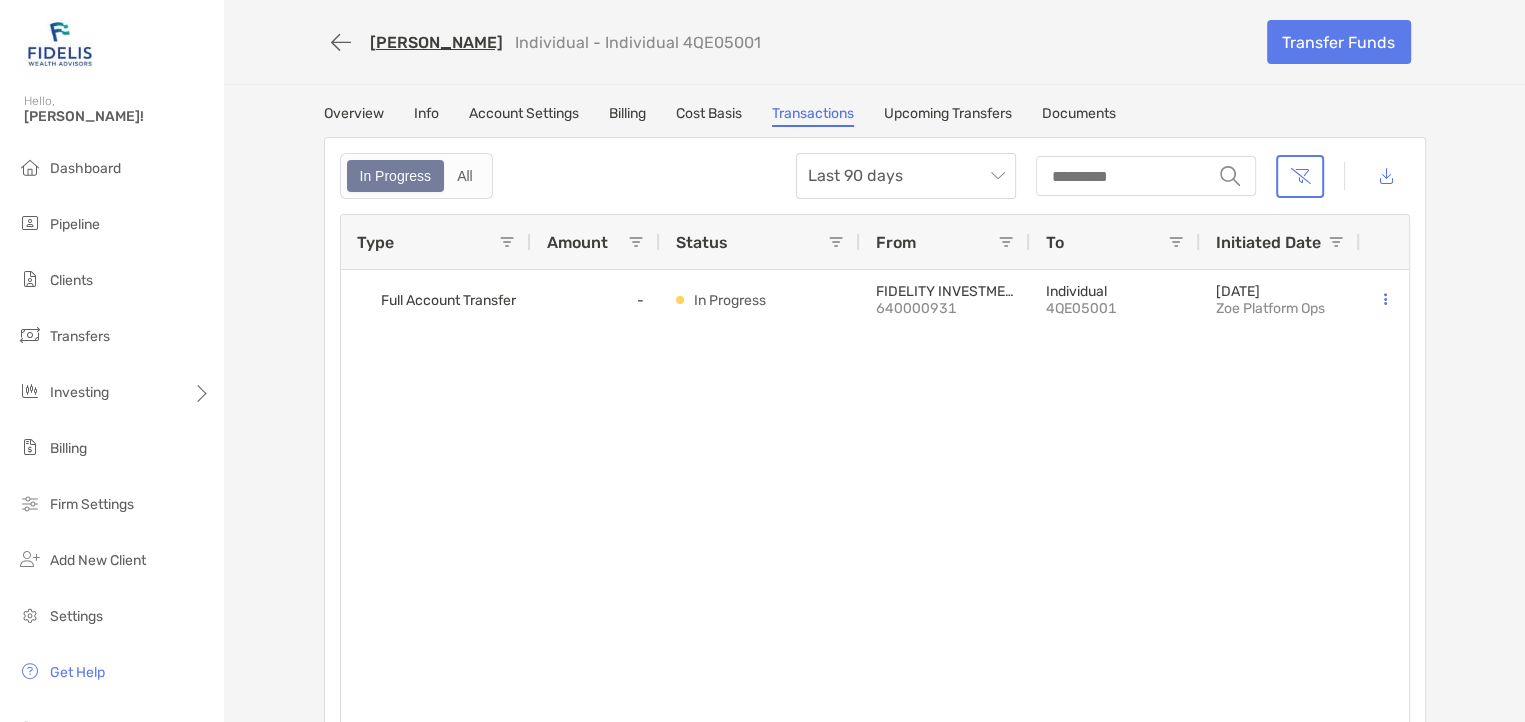 click on "Upcoming Transfers" at bounding box center (948, 116) 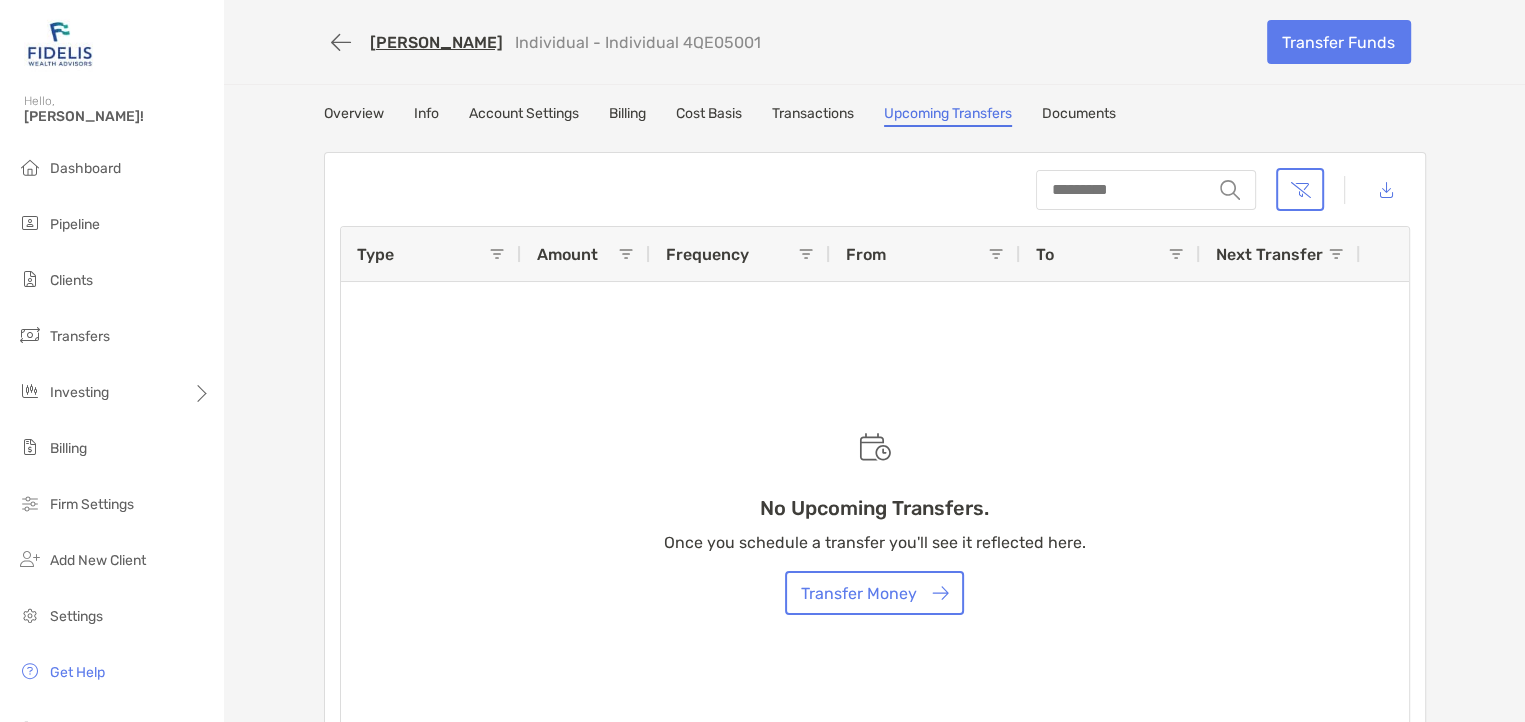 click on "Documents" at bounding box center [1079, 116] 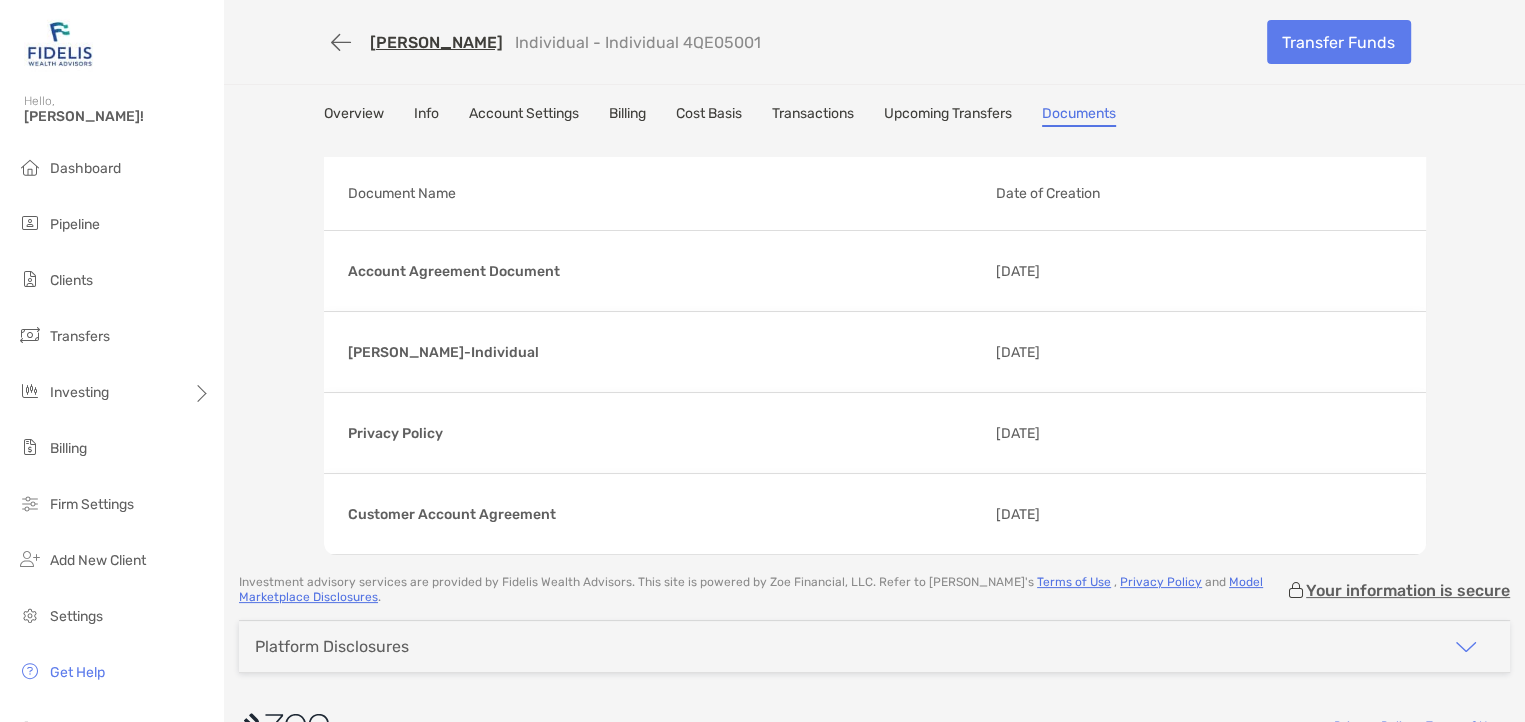 click on "Overview" at bounding box center [354, 116] 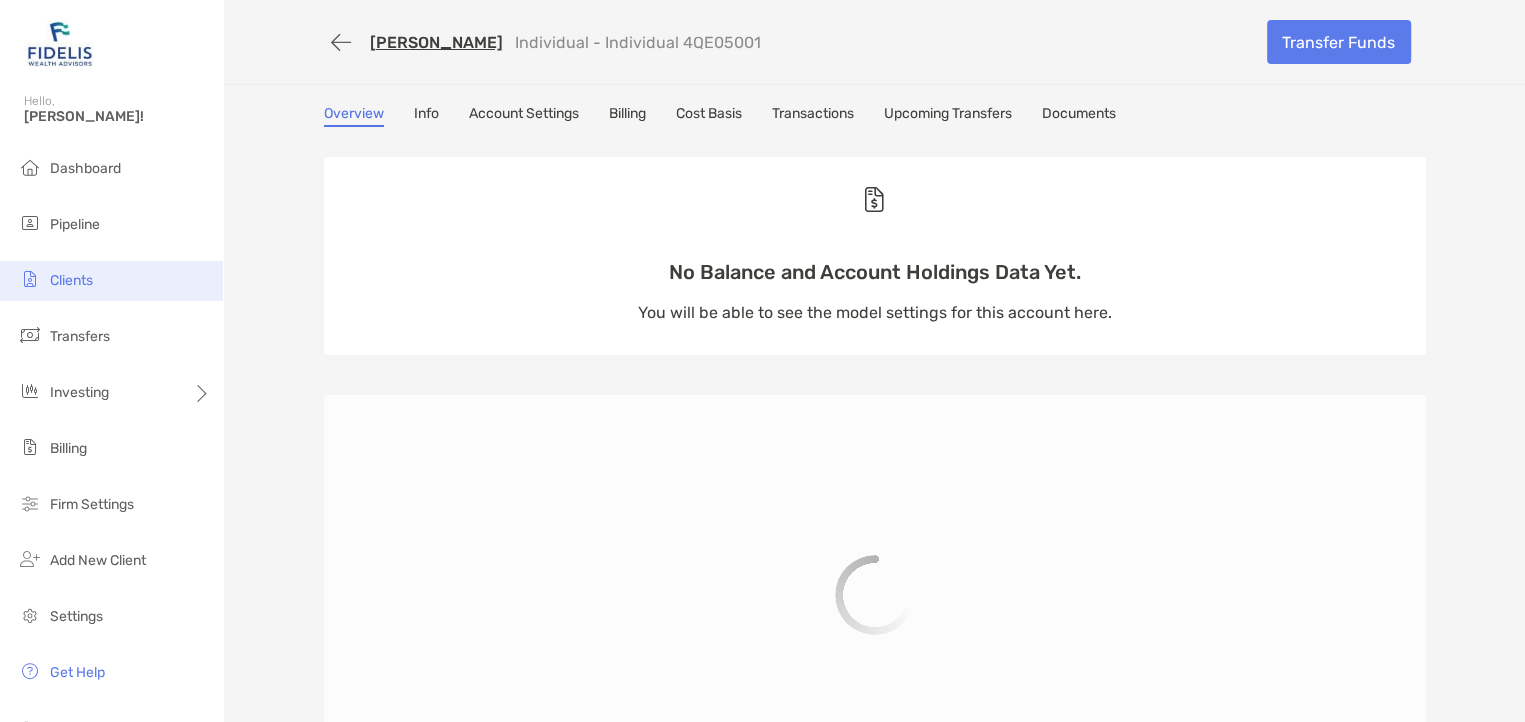 click on "Clients" at bounding box center (71, 280) 